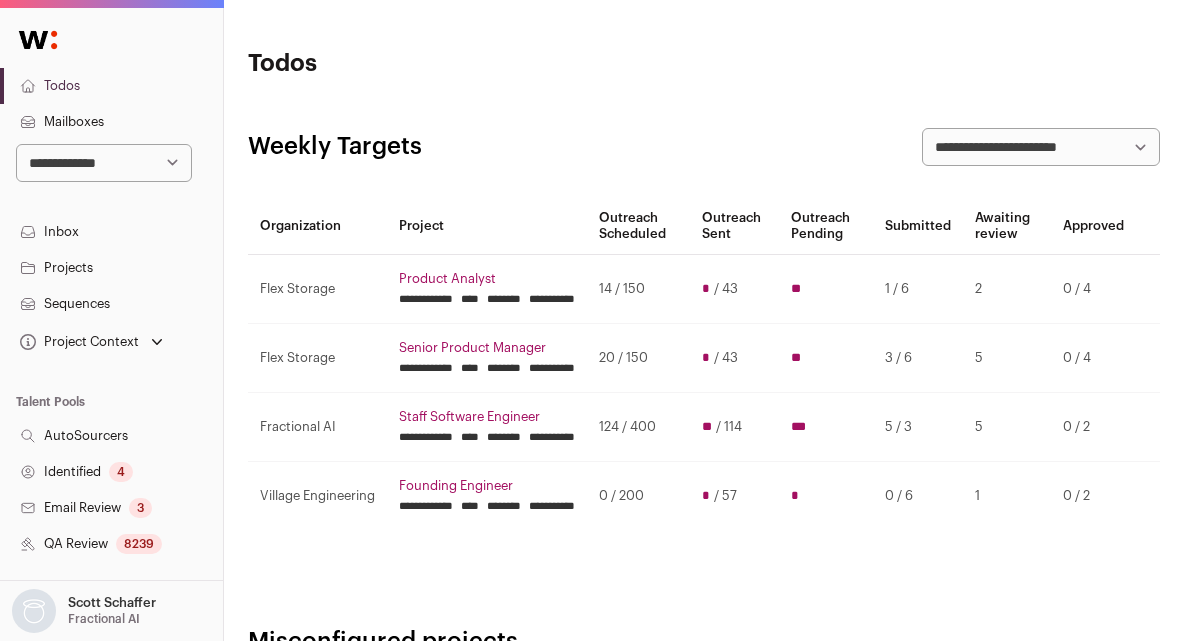 scroll, scrollTop: 0, scrollLeft: 0, axis: both 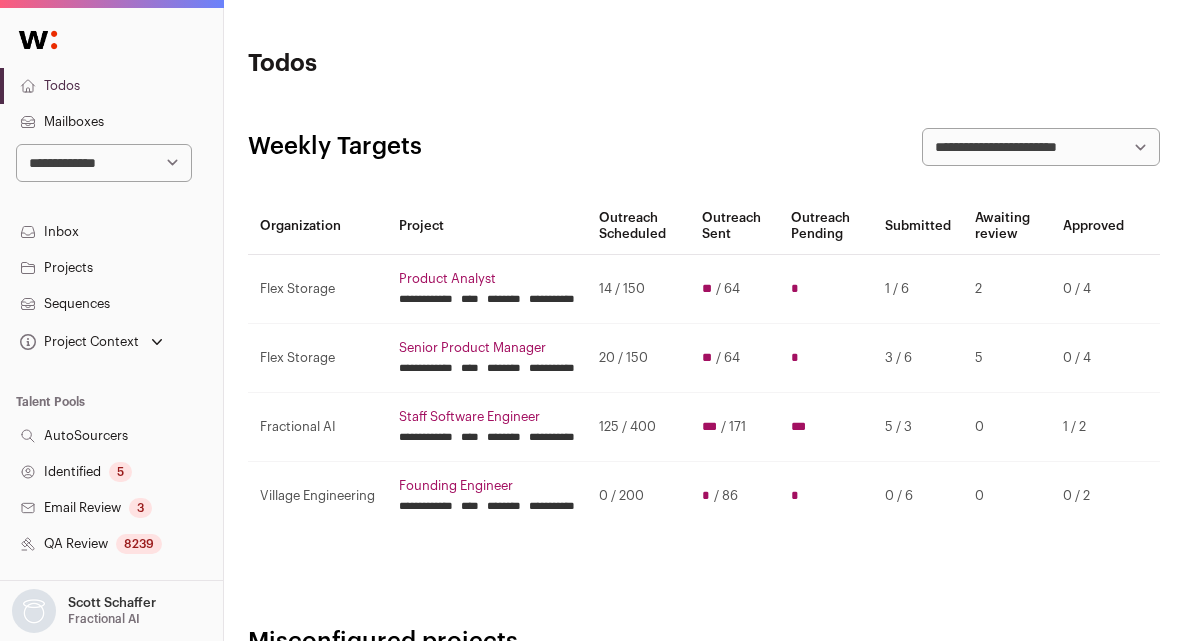 click on "********" at bounding box center (426, 299) 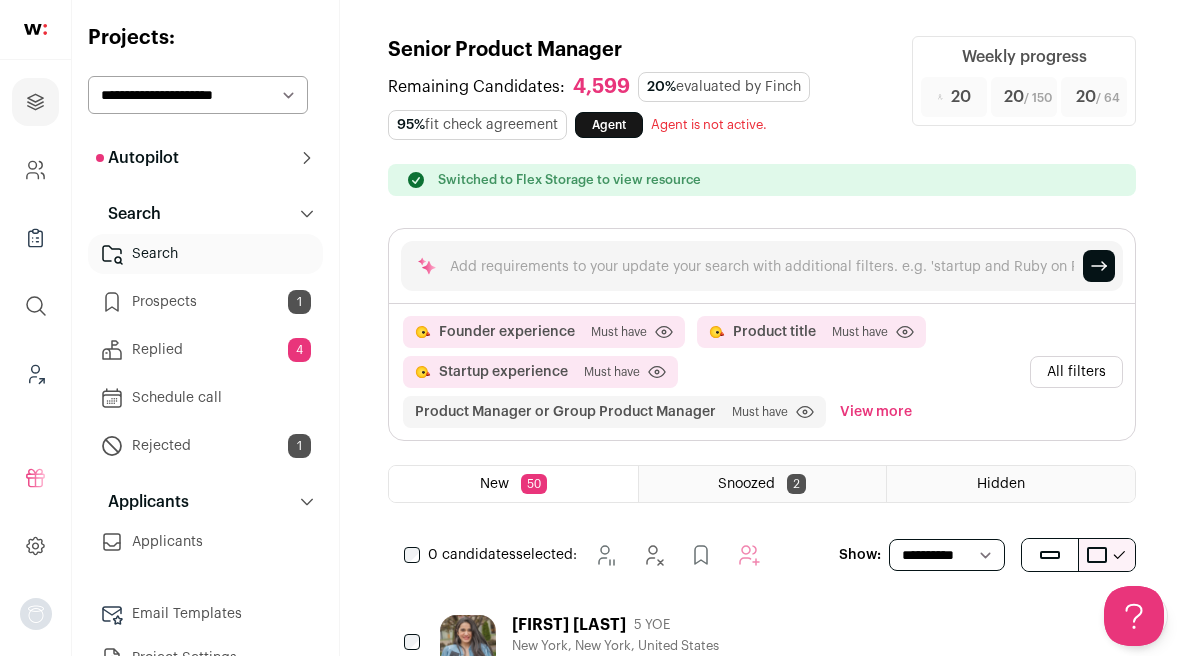 scroll, scrollTop: 0, scrollLeft: 0, axis: both 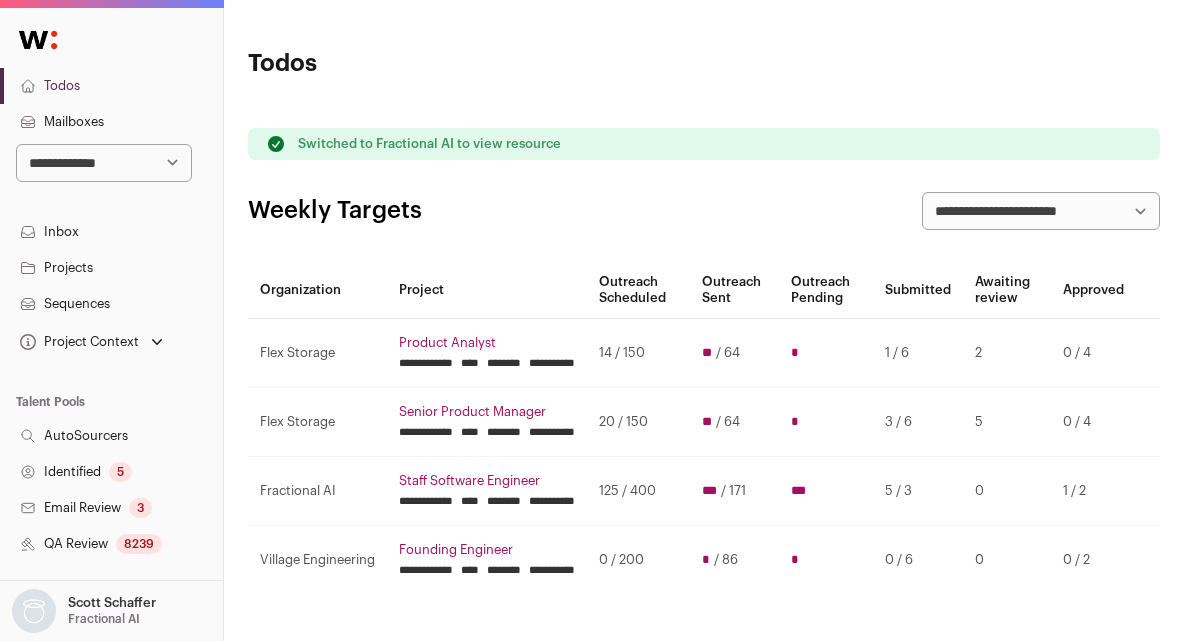 click on "********" at bounding box center [426, 363] 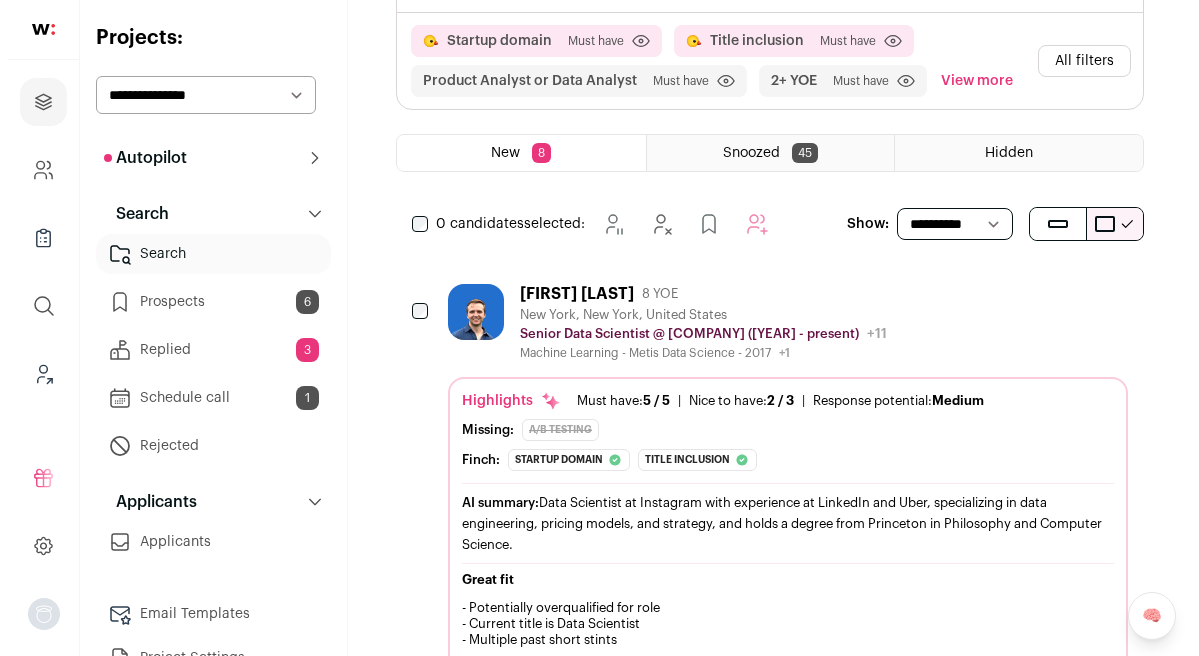 scroll, scrollTop: 0, scrollLeft: 0, axis: both 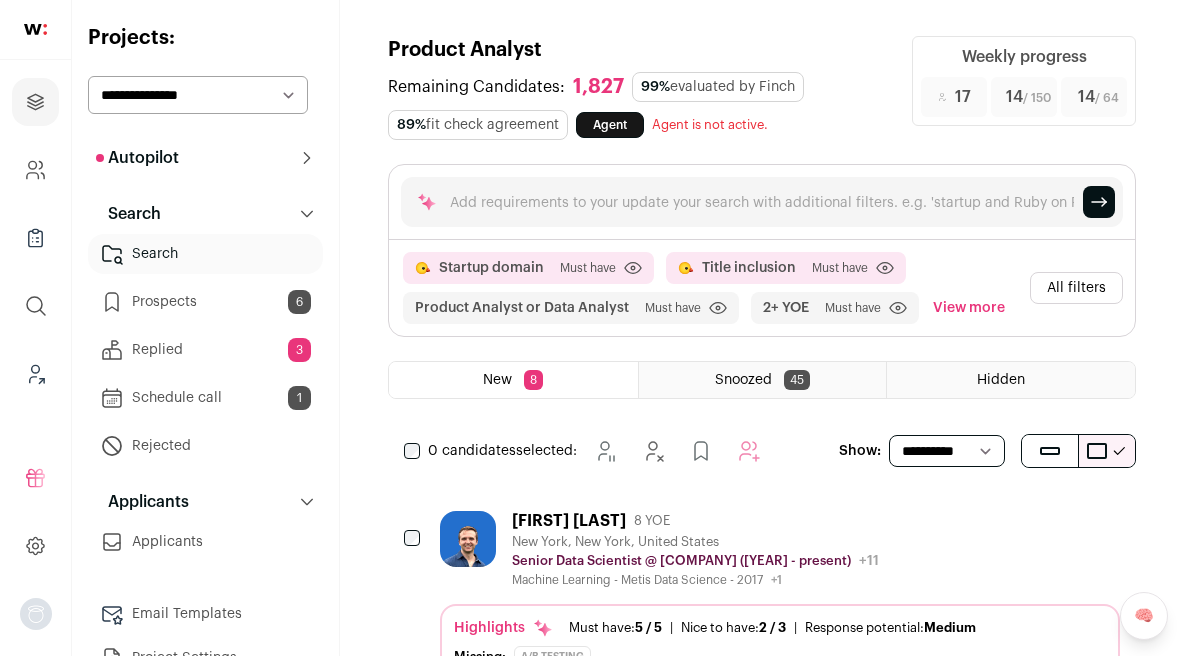 click on "All filters" at bounding box center (1076, 288) 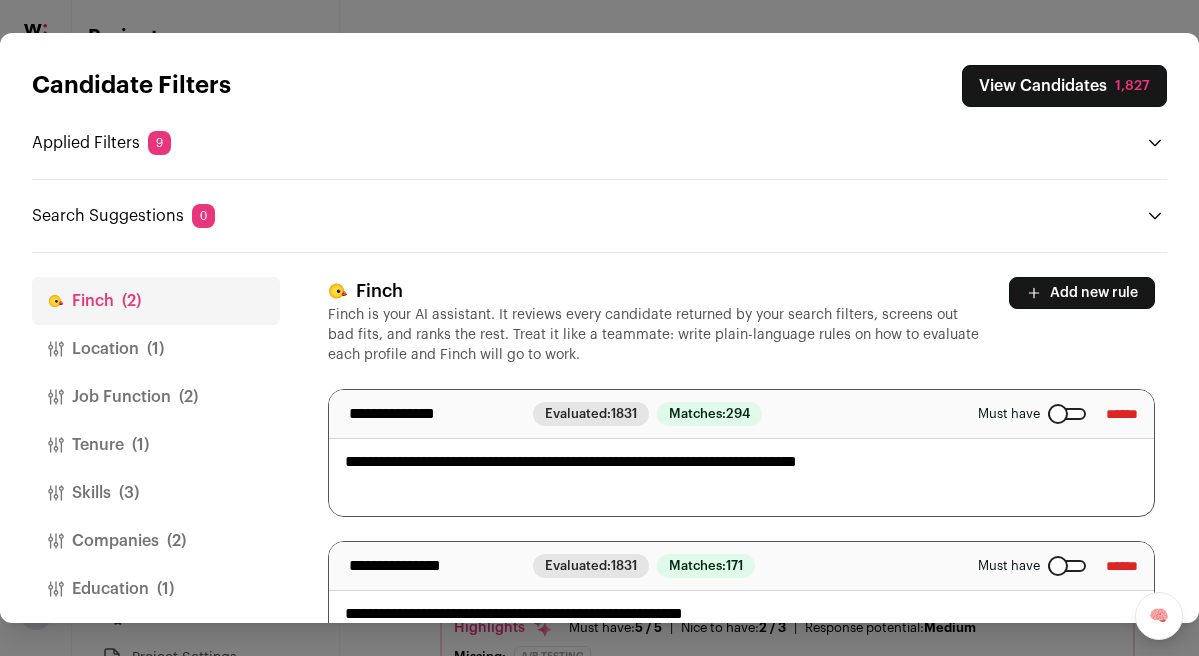 scroll, scrollTop: 69, scrollLeft: 0, axis: vertical 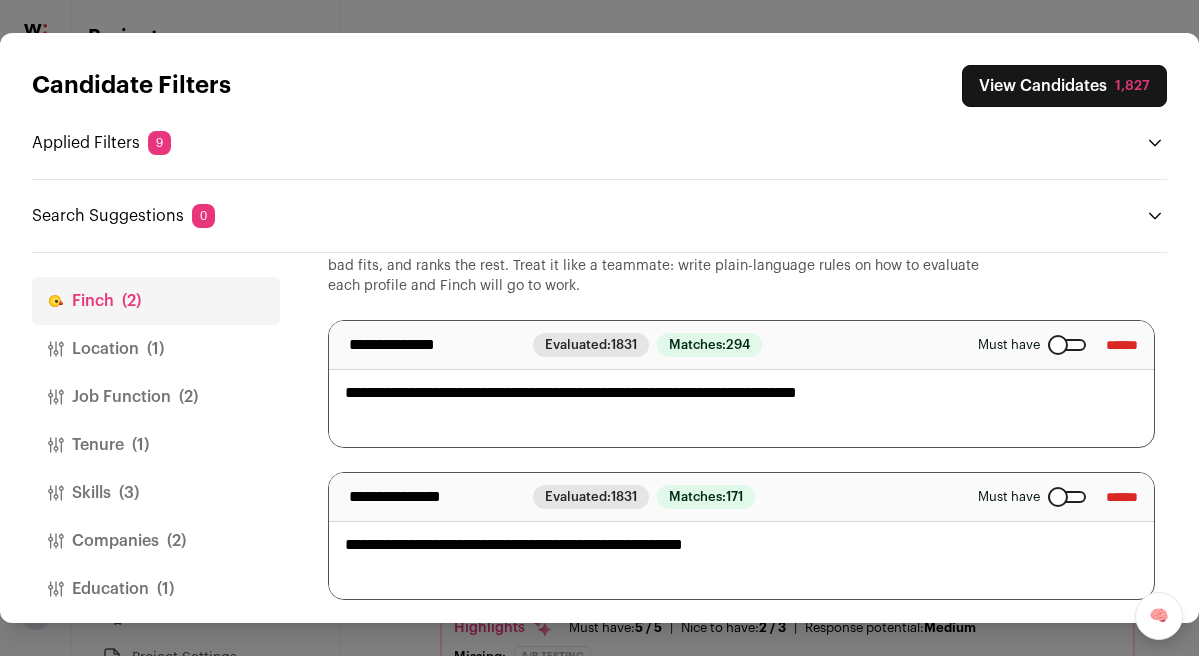 click on "Skills
(3)" at bounding box center [156, 493] 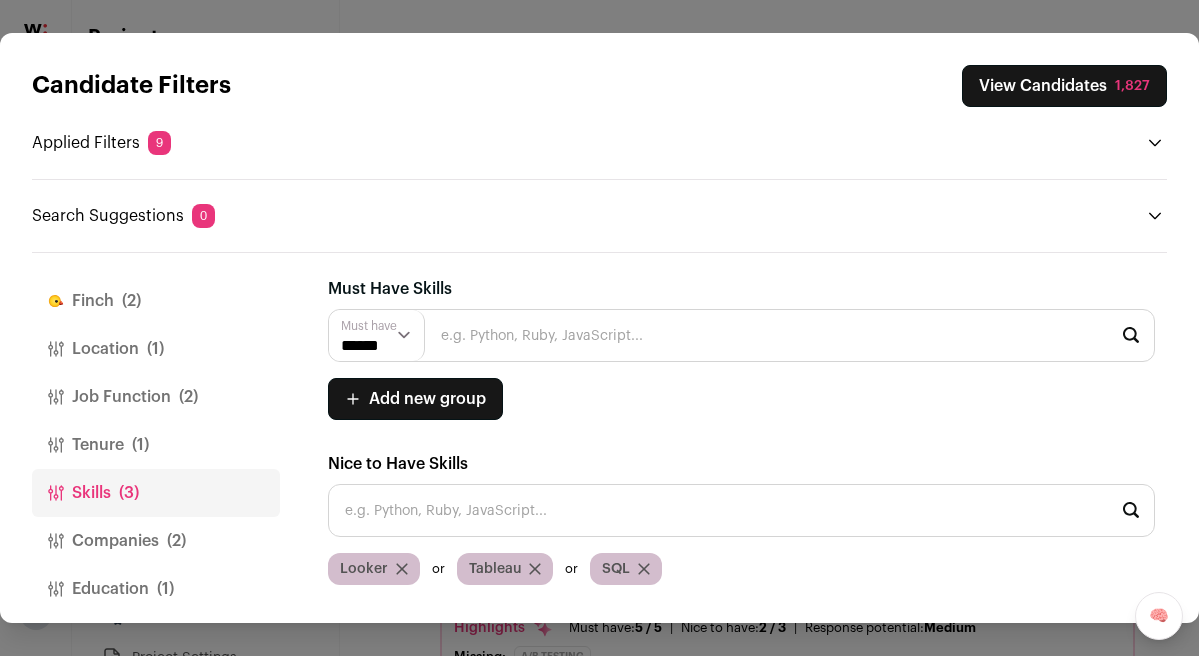 scroll, scrollTop: 0, scrollLeft: 0, axis: both 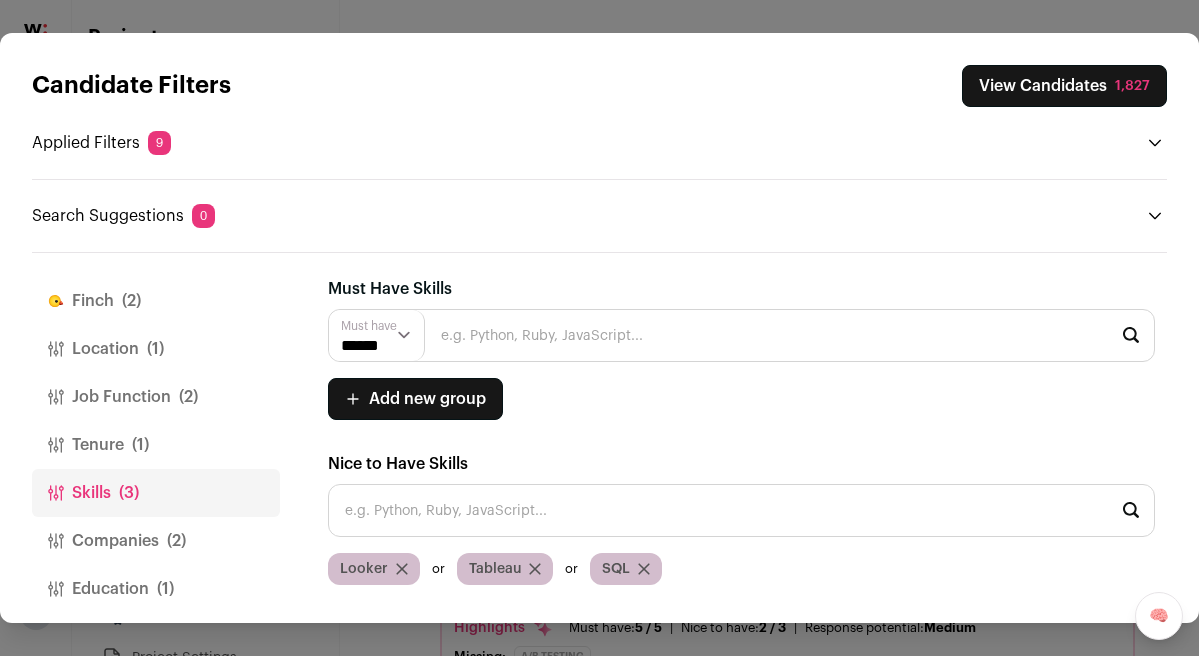 click on "Tenure
(1)" at bounding box center [156, 445] 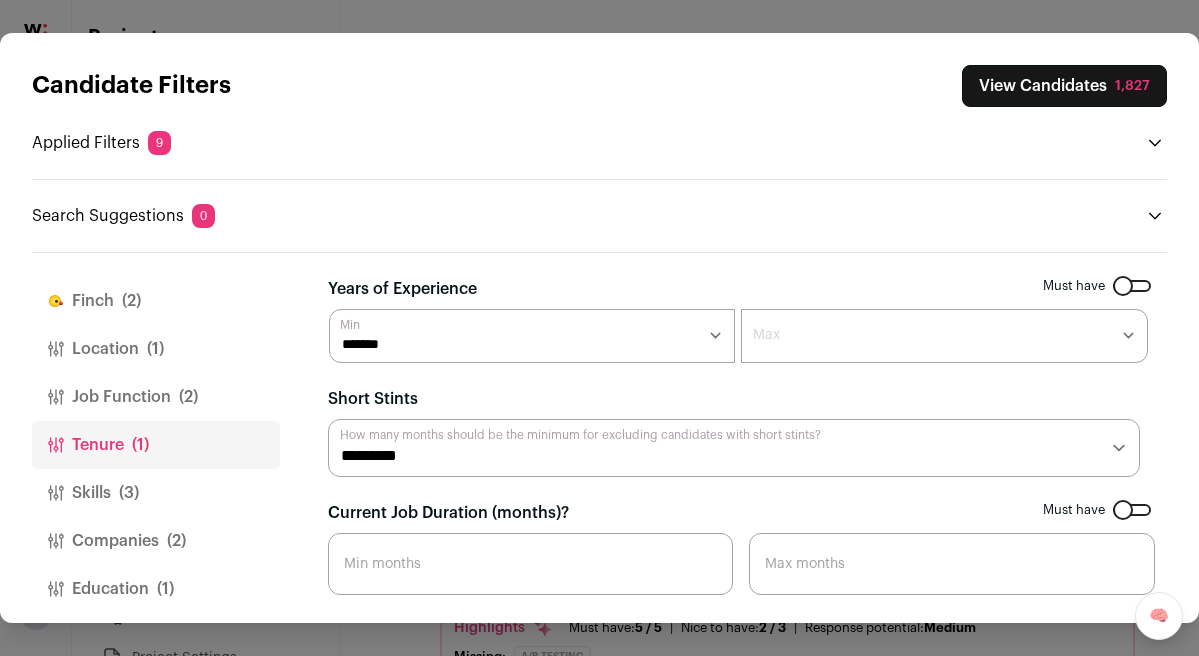 click on "Job Function
(2)" at bounding box center [156, 397] 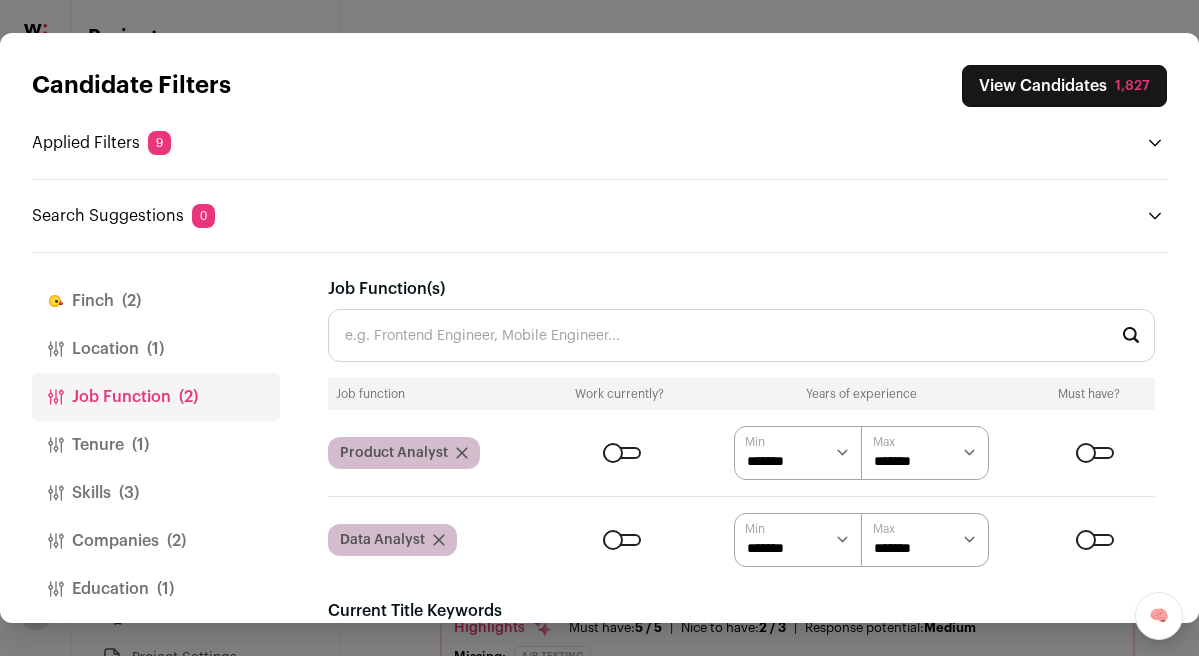 click at bounding box center [1095, 540] 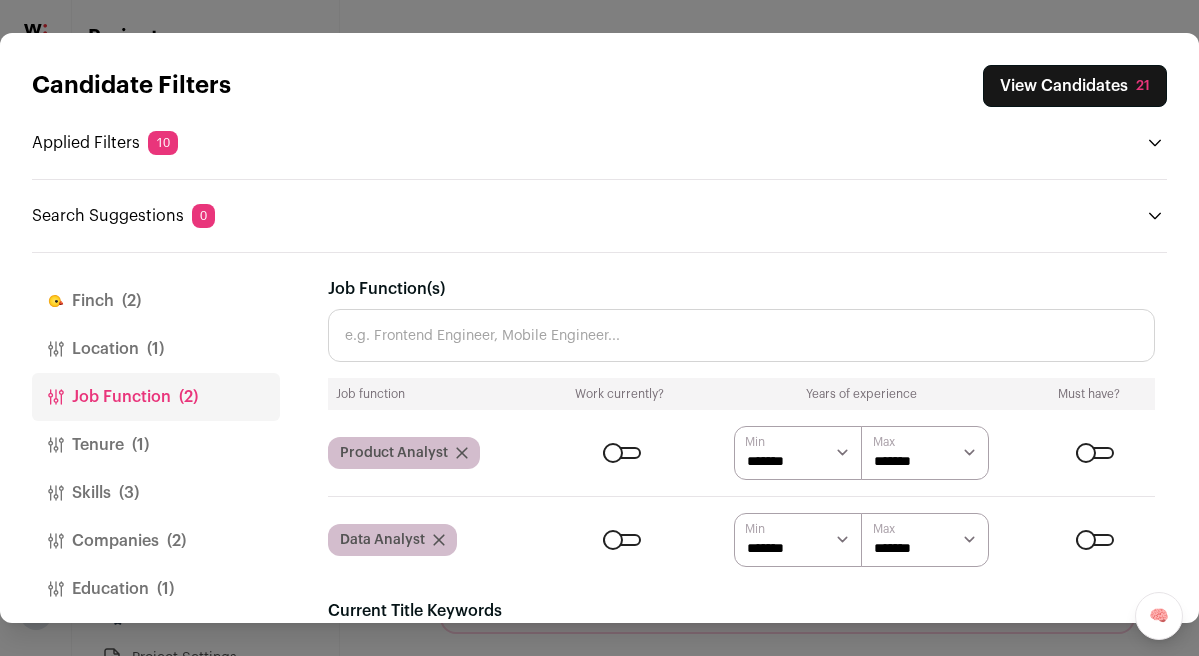 click on "Job Function(s)" at bounding box center (741, 335) 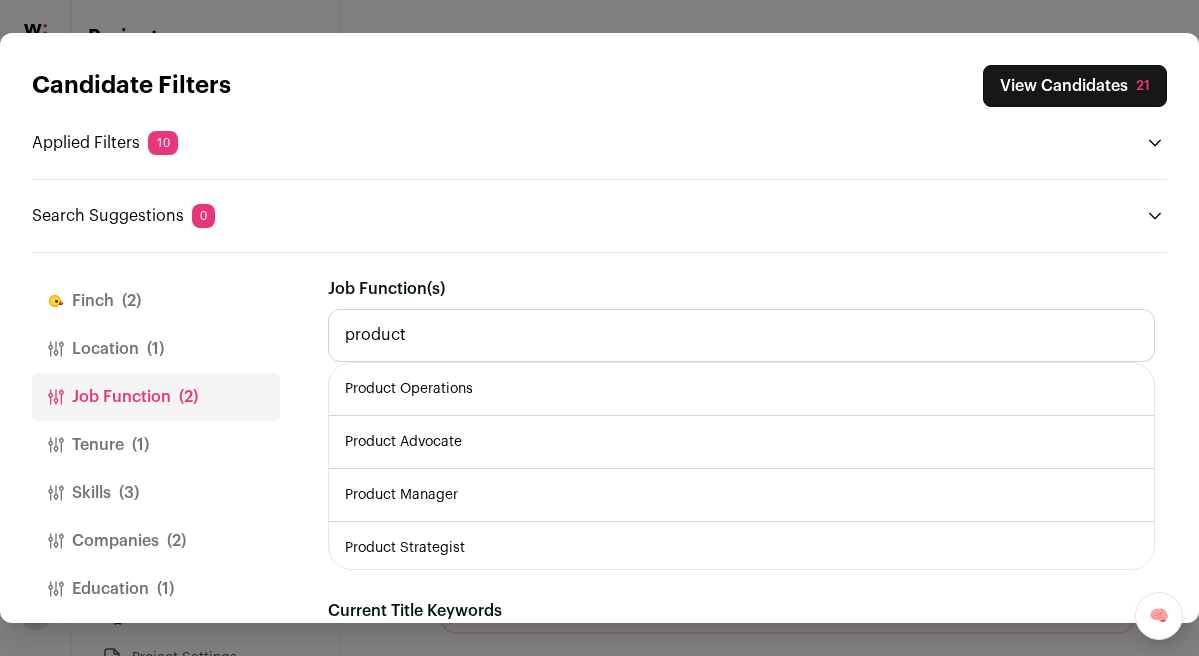 type on "product" 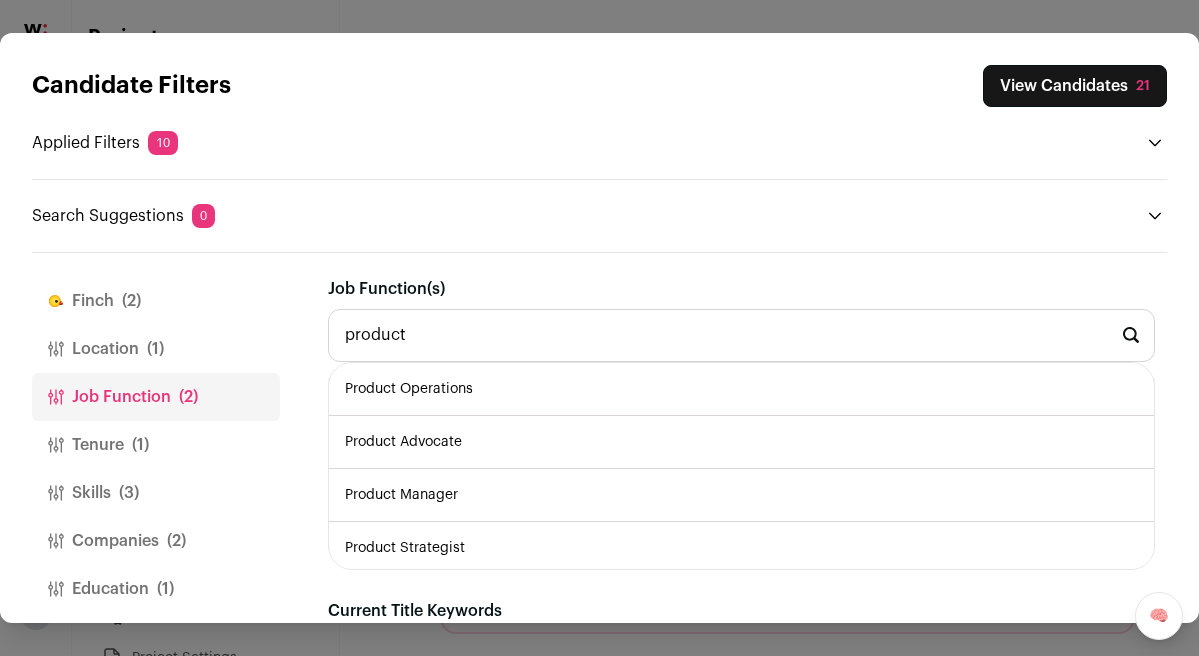click on "Product Manager" at bounding box center [741, 495] 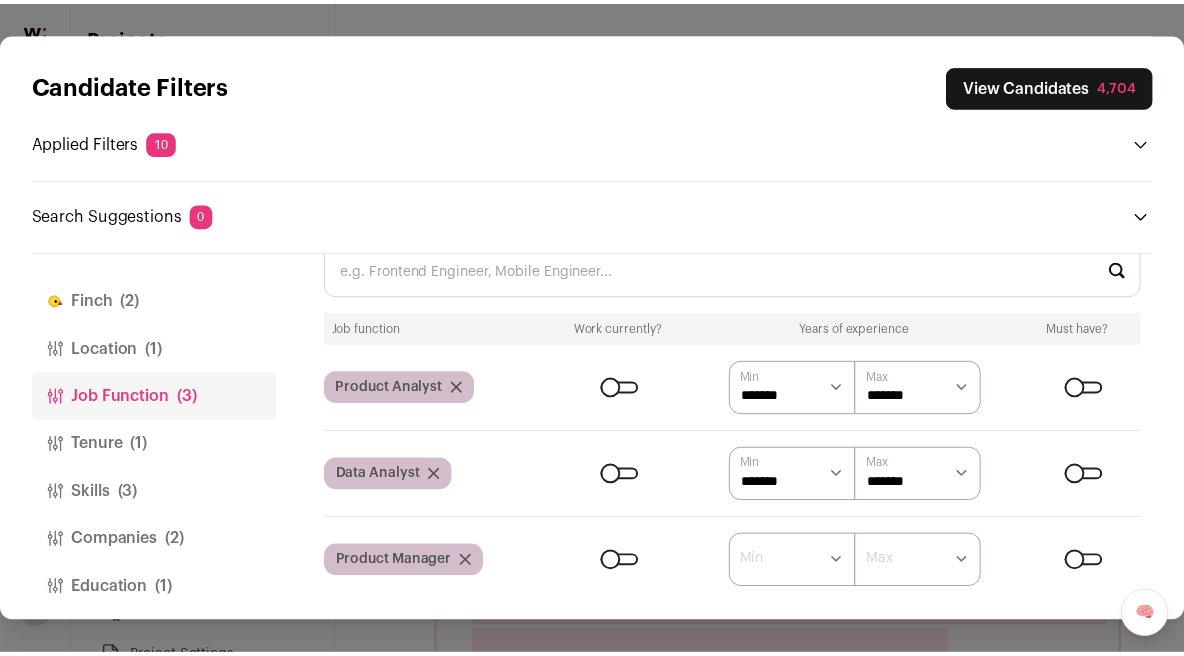 scroll, scrollTop: 78, scrollLeft: 0, axis: vertical 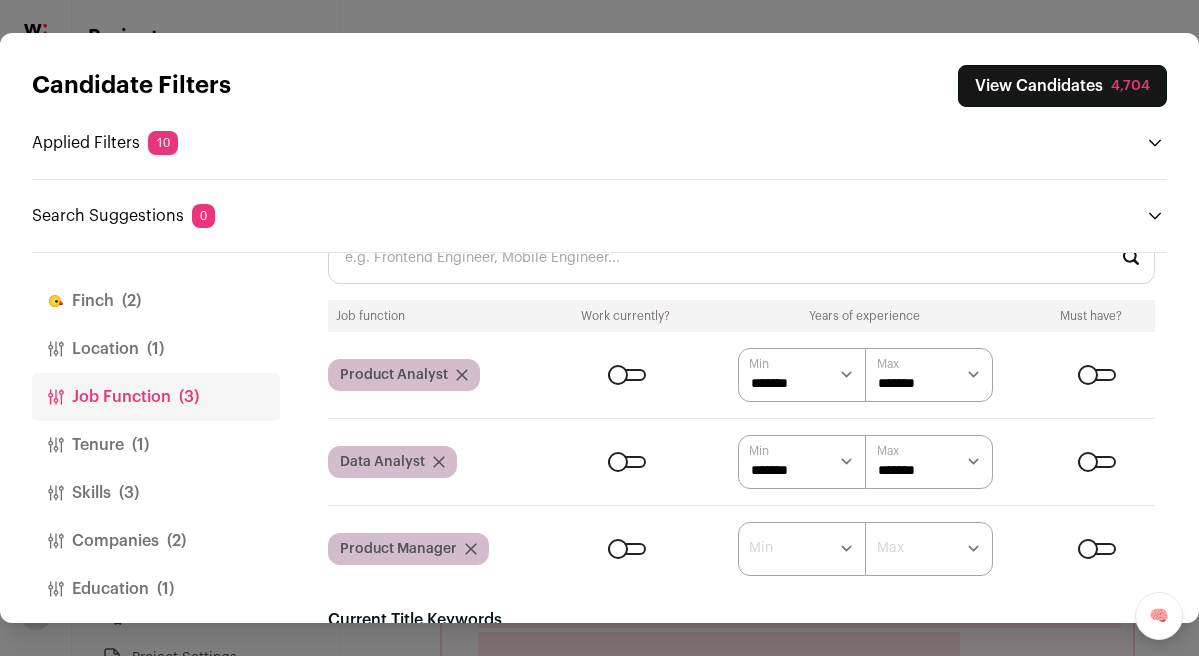 click on "View Candidates
4,704" at bounding box center (1062, 86) 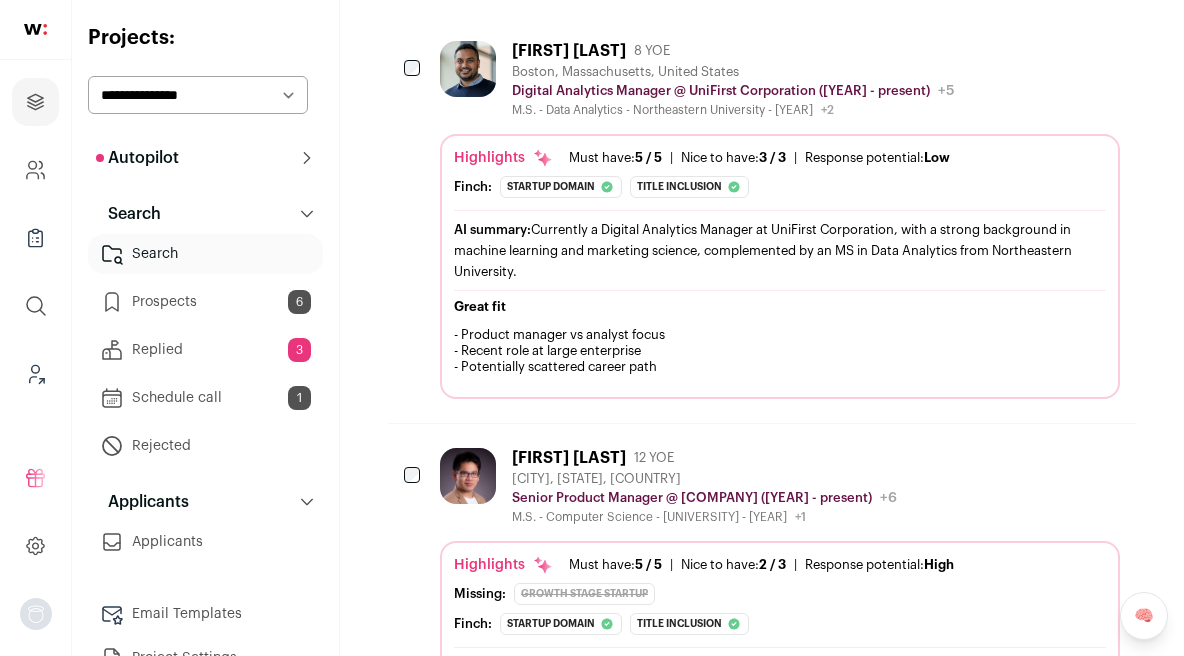 scroll, scrollTop: 609, scrollLeft: 0, axis: vertical 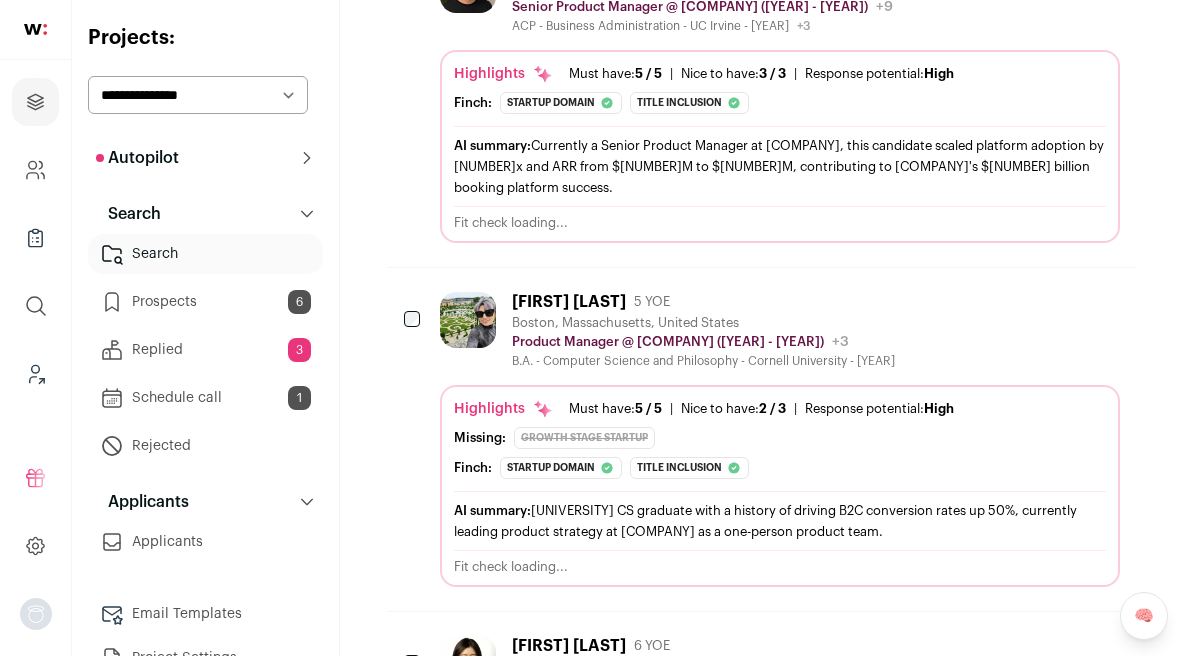 click on "[FIRST] [LAST]
[YEAR] YOE
[CITY], [STATE], United States
Digital Analytics Manager @ [COMPANY]
([YEAR] - present)
[COMPANY]
Public / Private
Public
Company size
[SIZE]
Tags
[TAG]" at bounding box center [762, 1002] 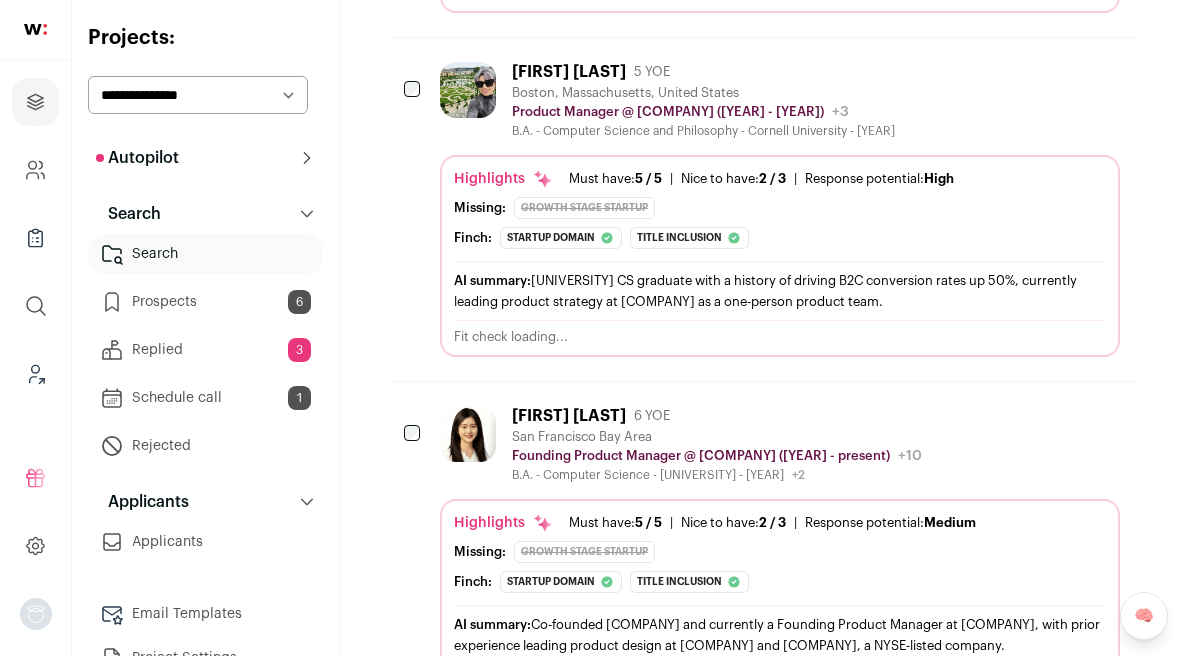 scroll, scrollTop: 1788, scrollLeft: 0, axis: vertical 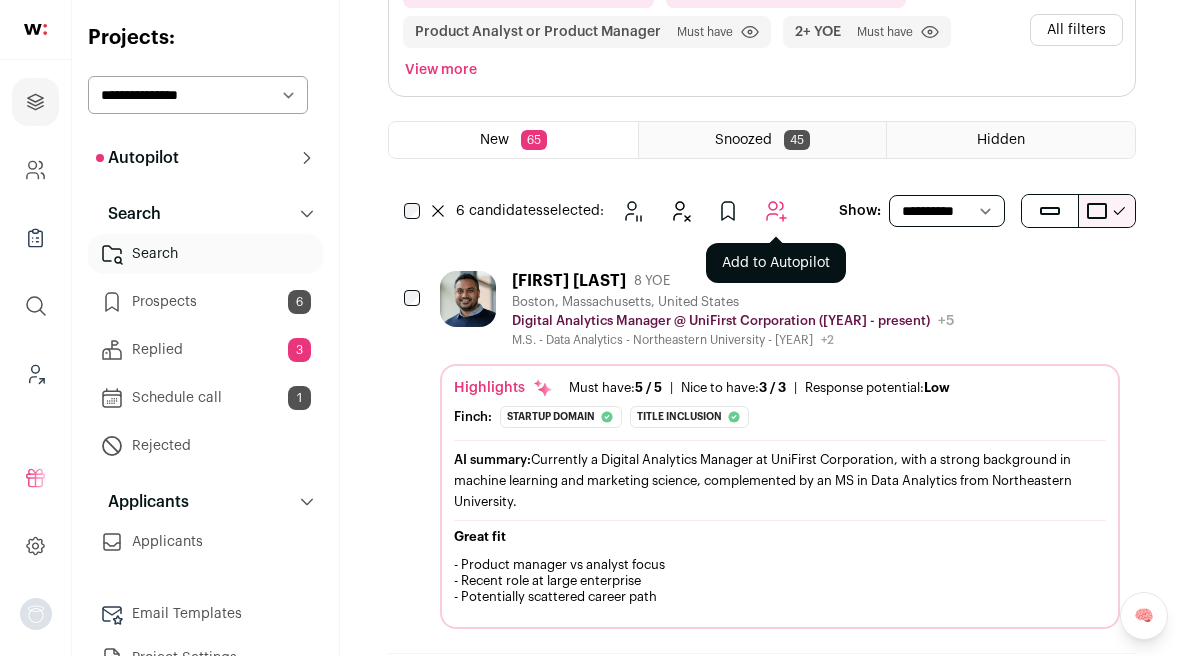 click at bounding box center [776, 211] 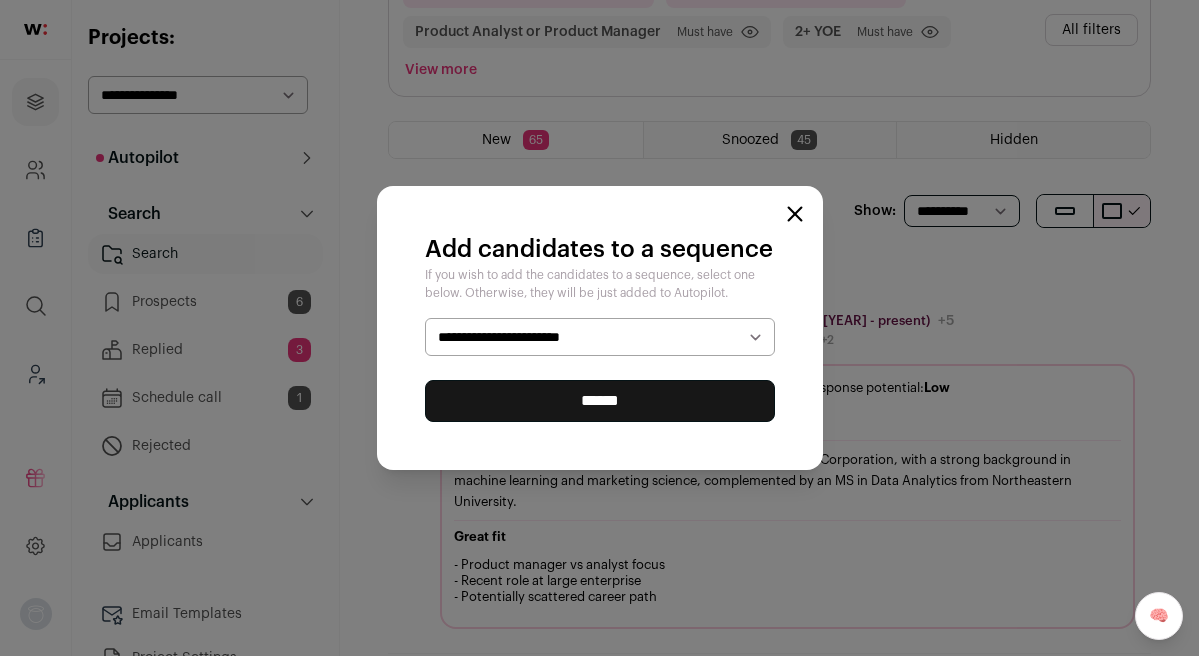 select on "*****" 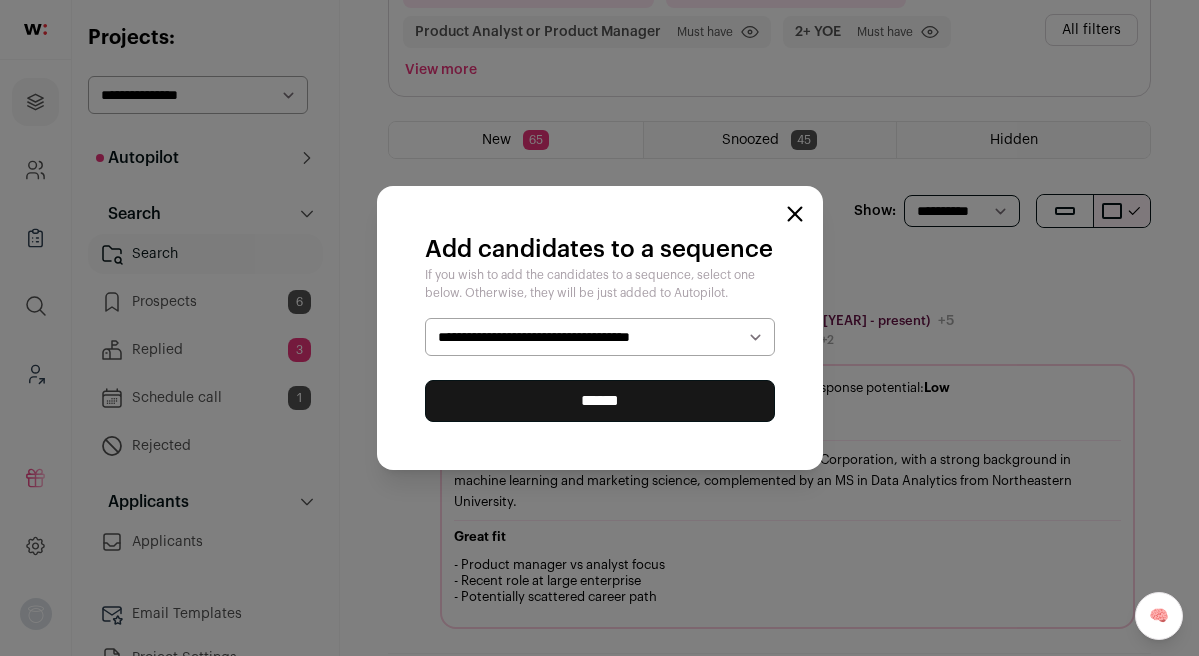click on "******" at bounding box center [600, 401] 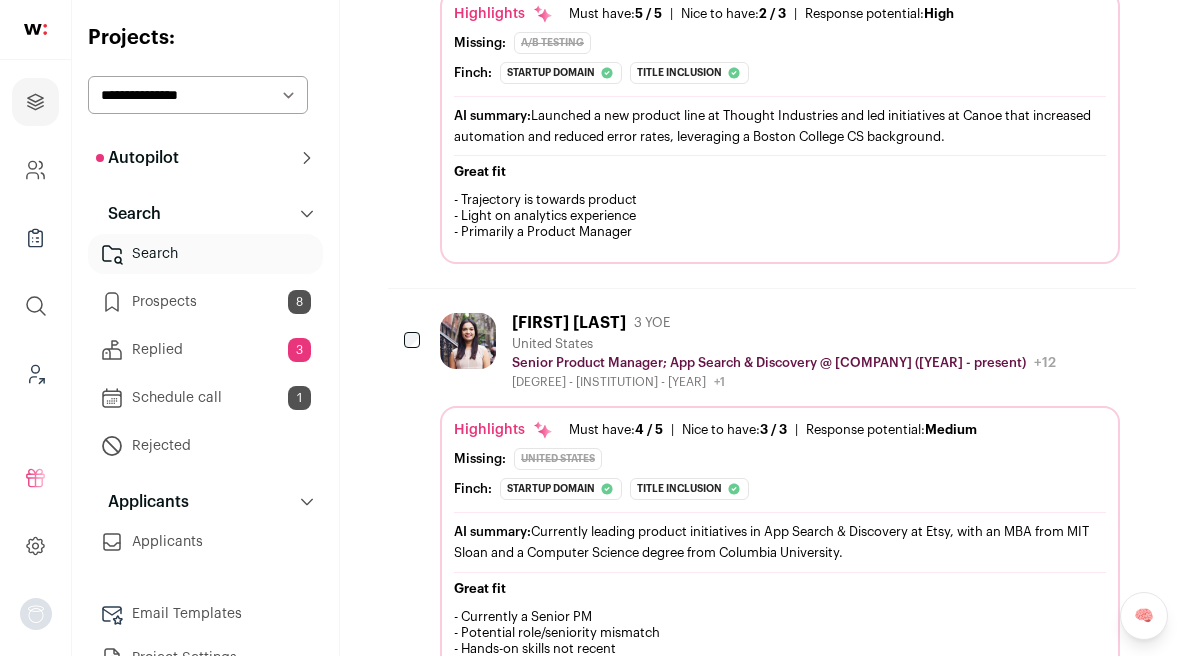scroll, scrollTop: 663, scrollLeft: 0, axis: vertical 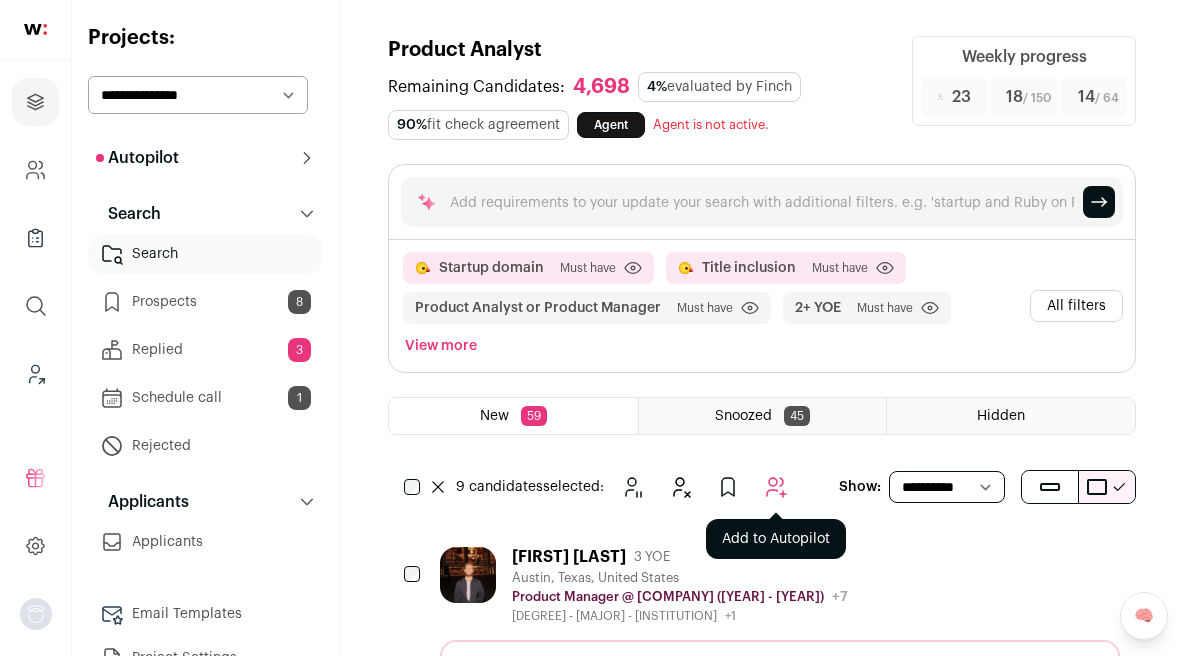 click at bounding box center (776, 487) 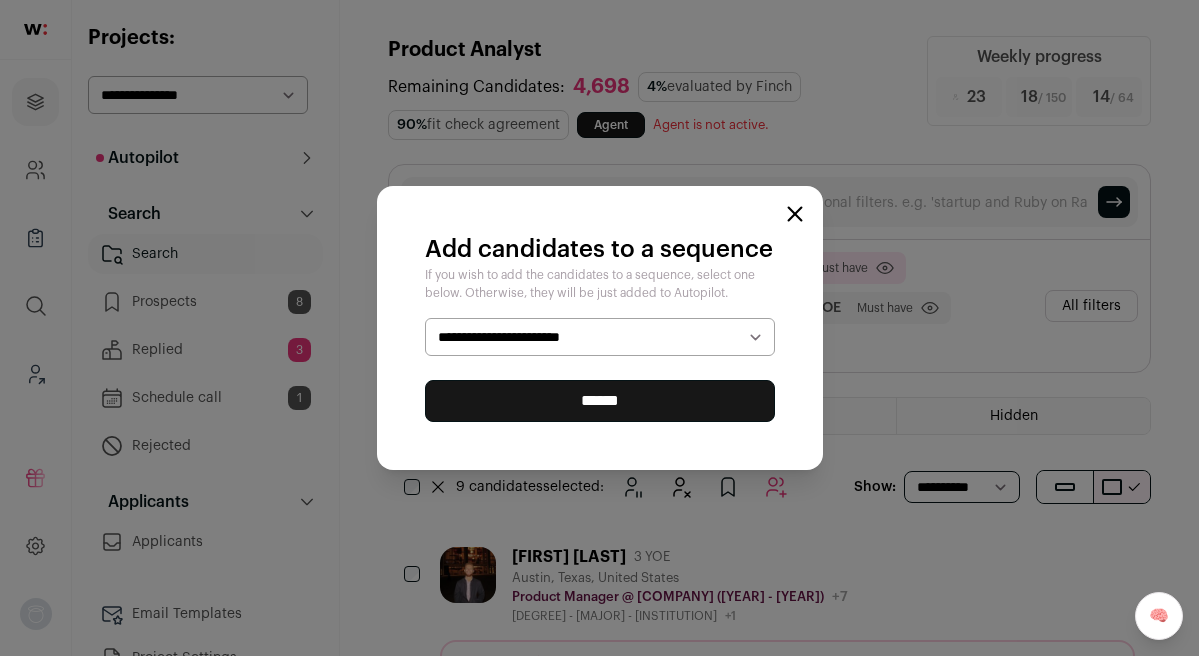 select on "*****" 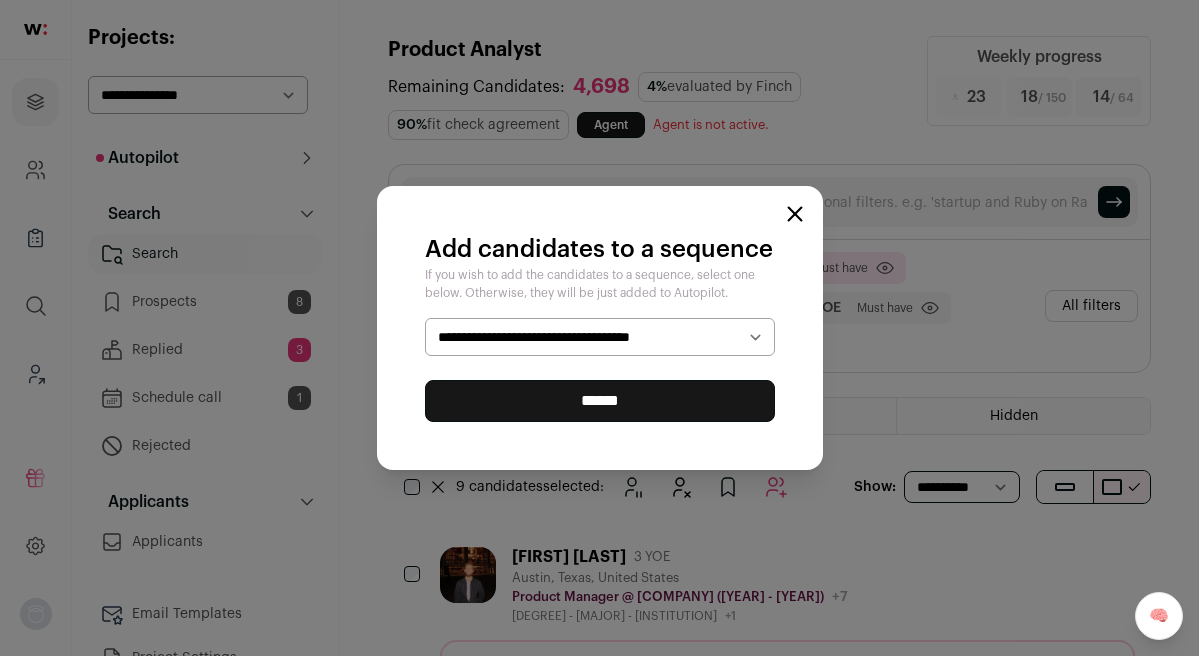 click on "******" at bounding box center (600, 401) 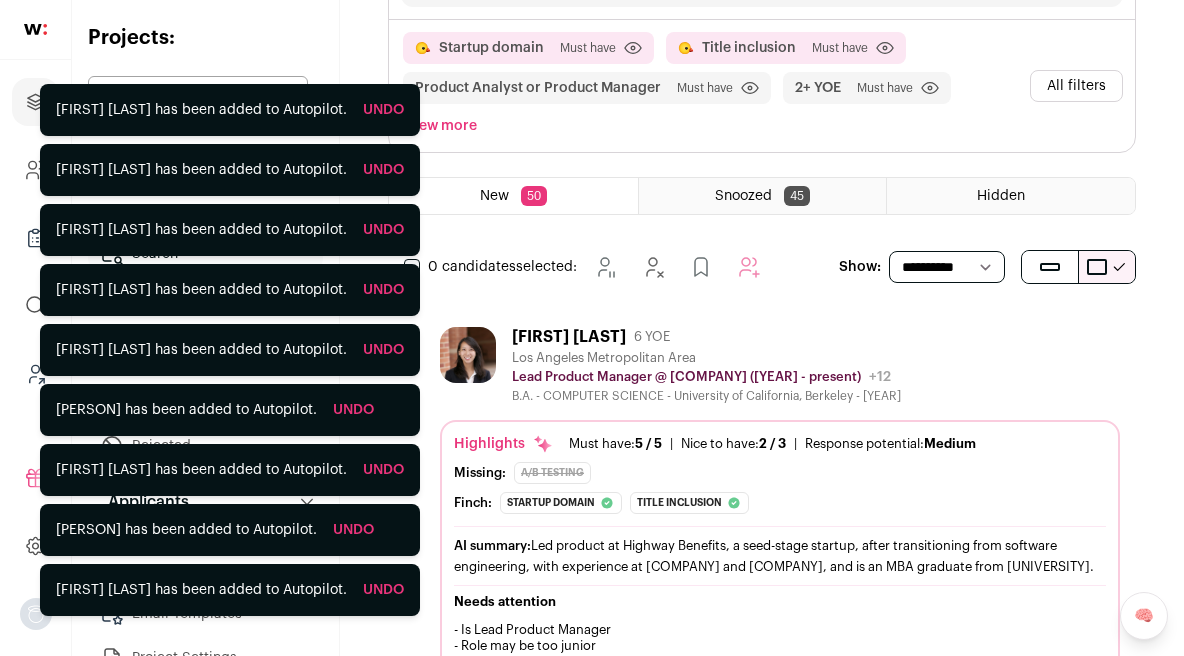 scroll, scrollTop: 275, scrollLeft: 0, axis: vertical 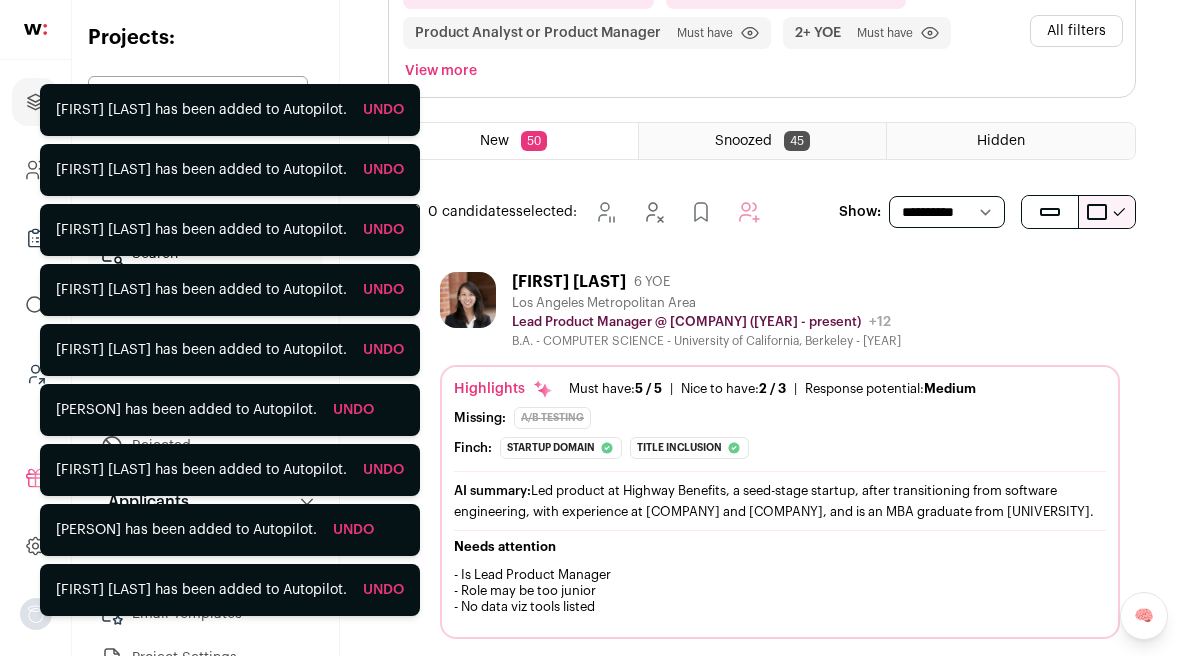 click at bounding box center [1049, 281] 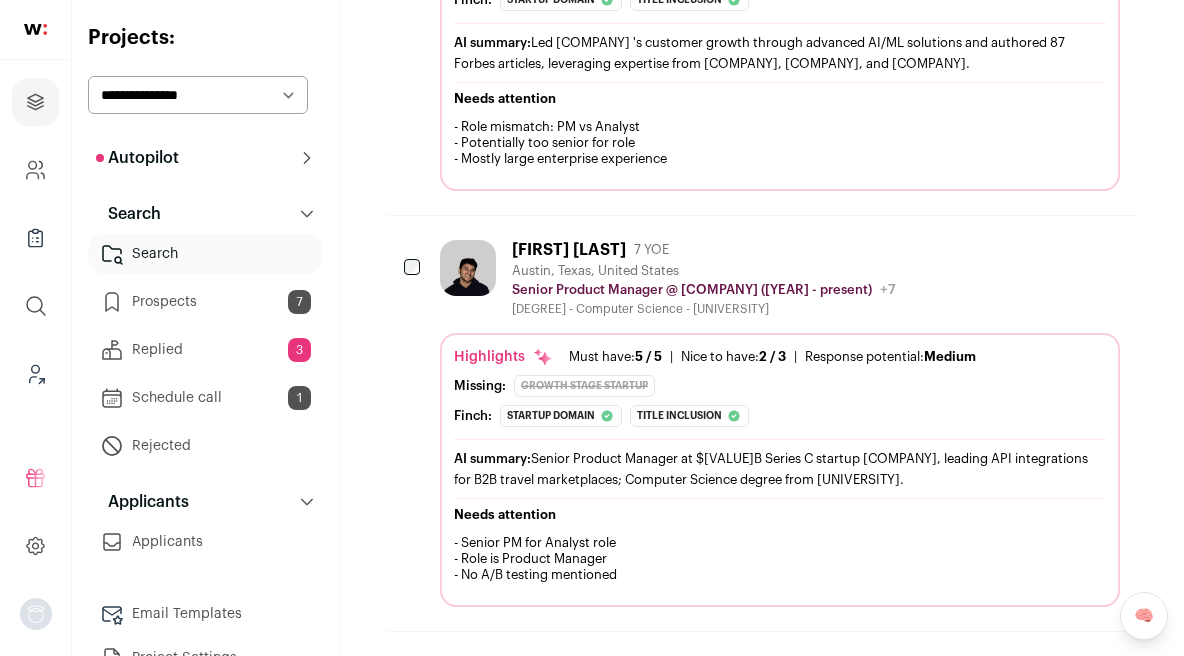 scroll, scrollTop: 1950, scrollLeft: 0, axis: vertical 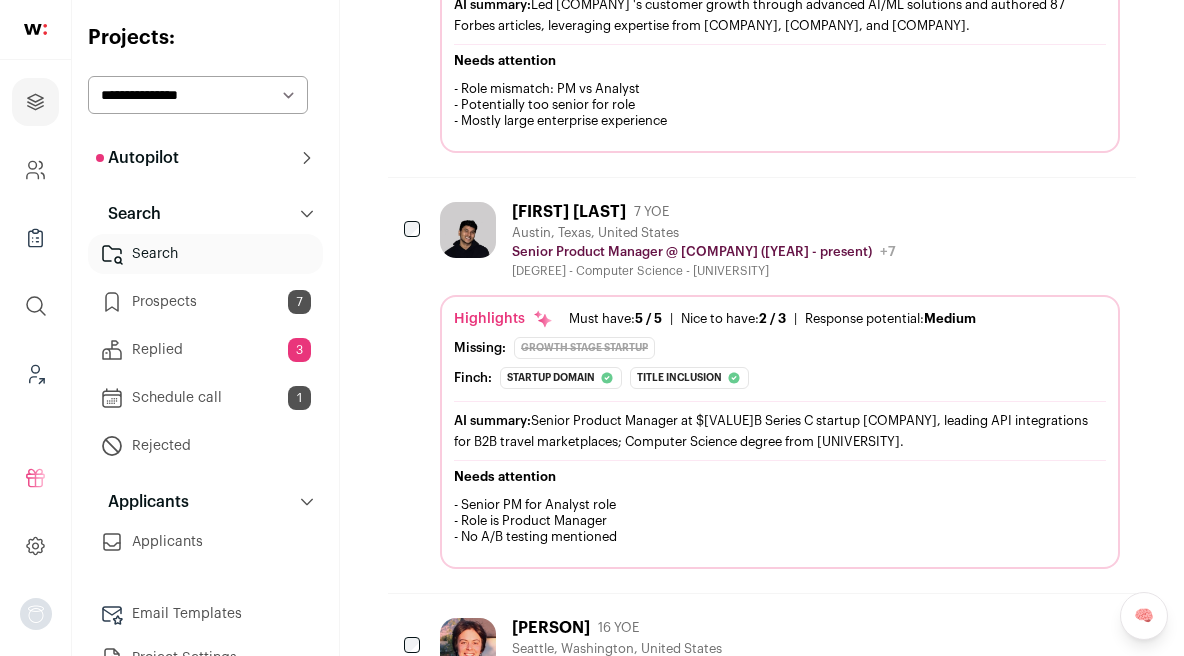 click at bounding box center (1103, 211) 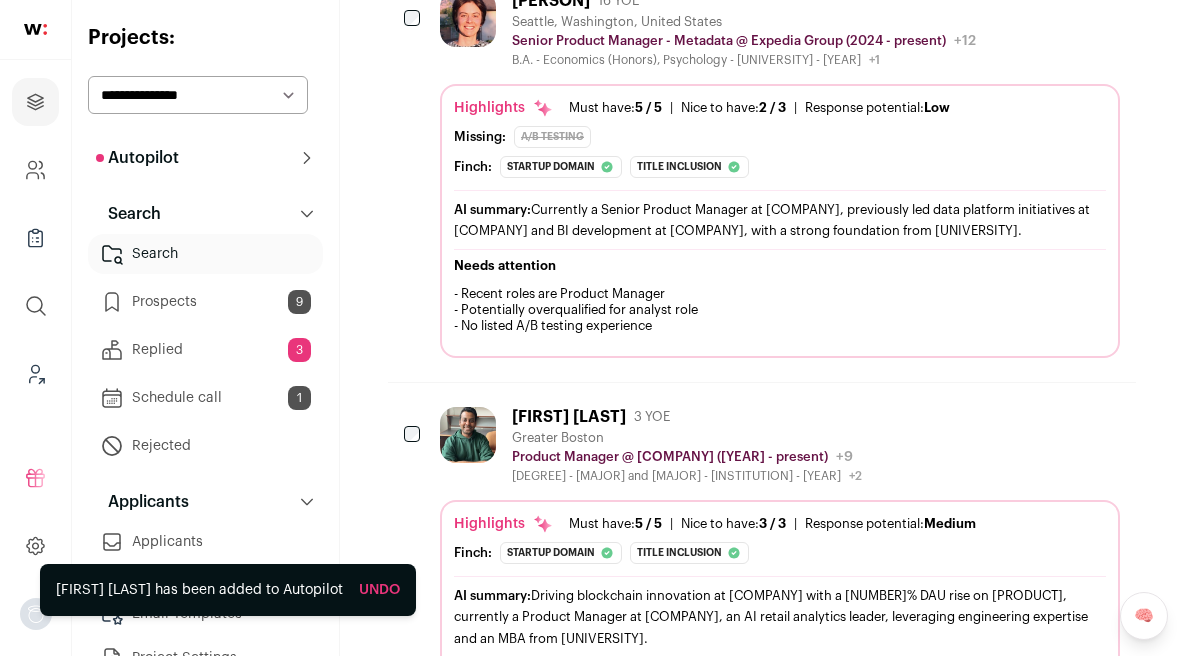 scroll, scrollTop: 2373, scrollLeft: 0, axis: vertical 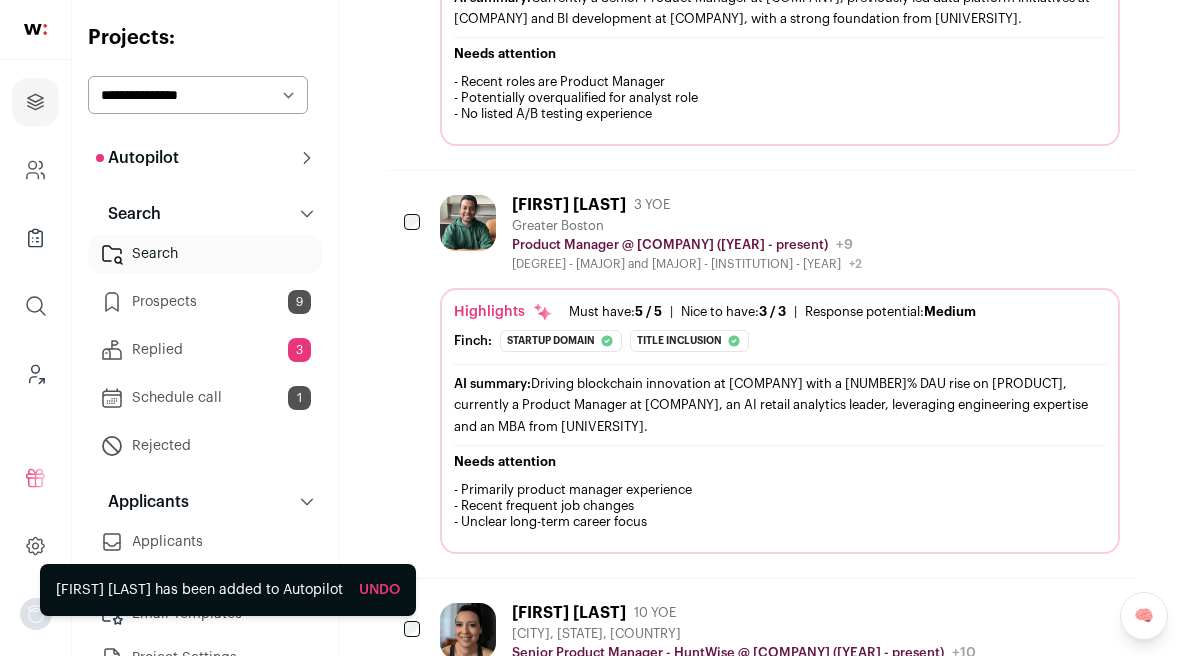 click at bounding box center [1049, 204] 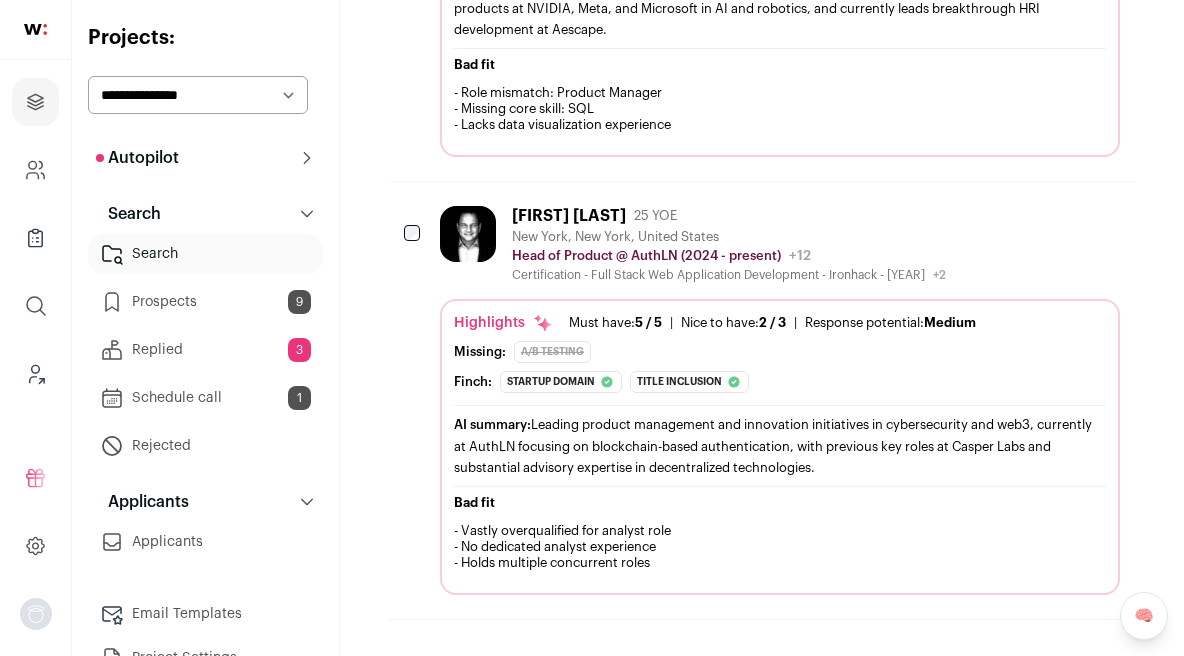 scroll, scrollTop: 4064, scrollLeft: 0, axis: vertical 